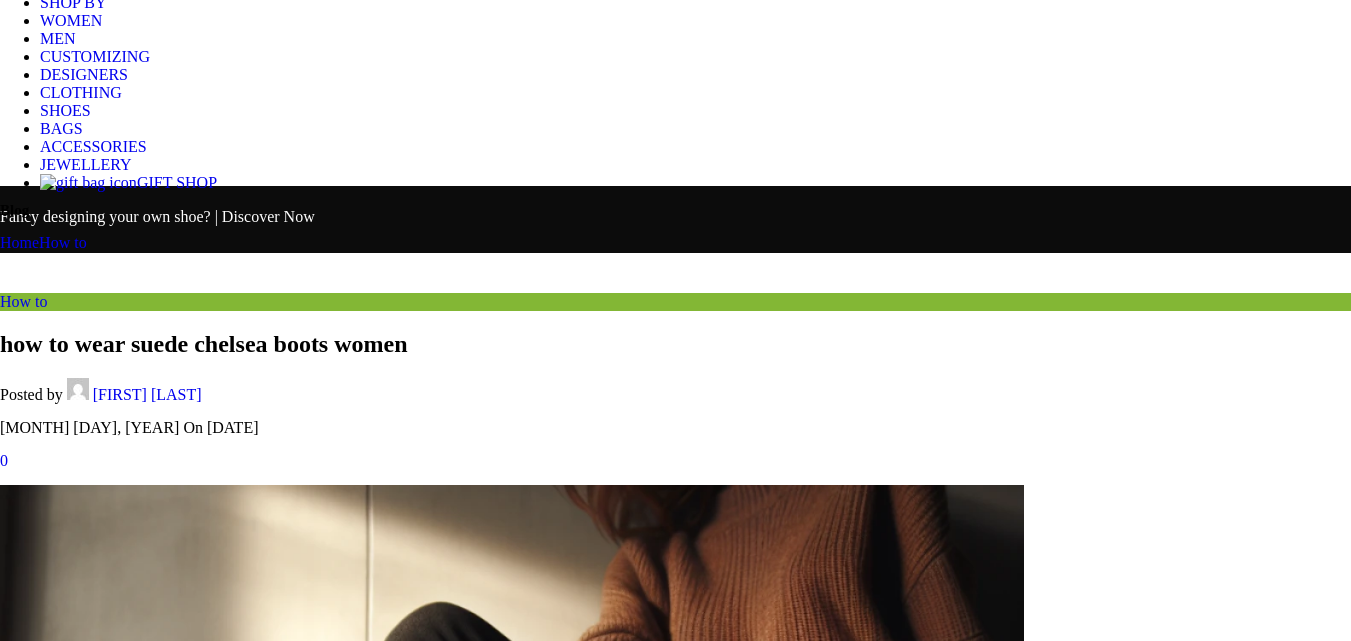 scroll, scrollTop: 360, scrollLeft: 0, axis: vertical 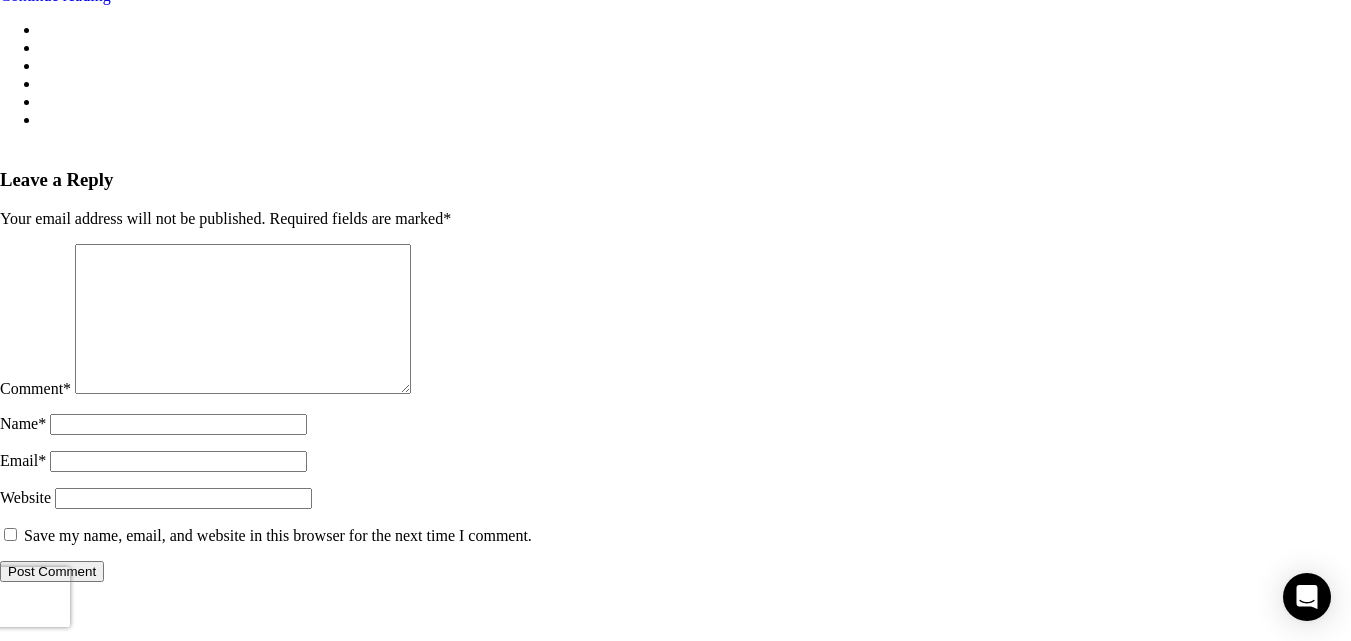 click on "Save my name, email, and website in this browser for the next time I comment." at bounding box center [10, 534] 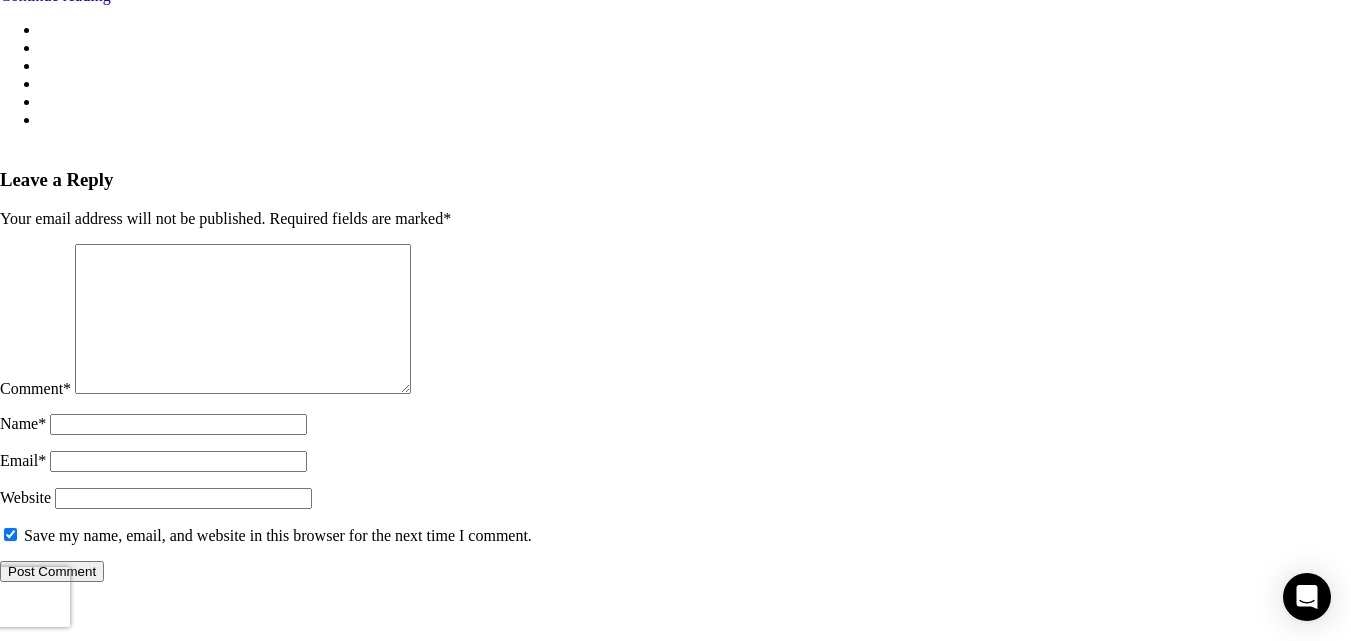 click on "Name  *" at bounding box center [178, 424] 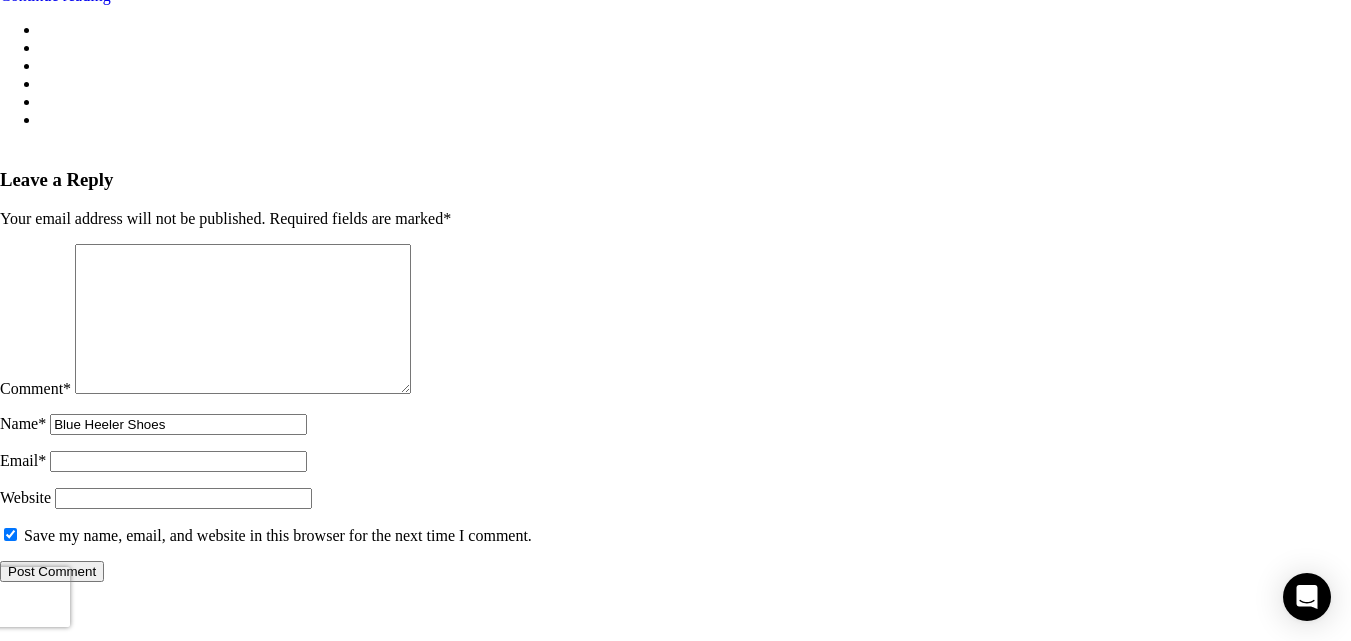 type on "service@[DOMAIN]" 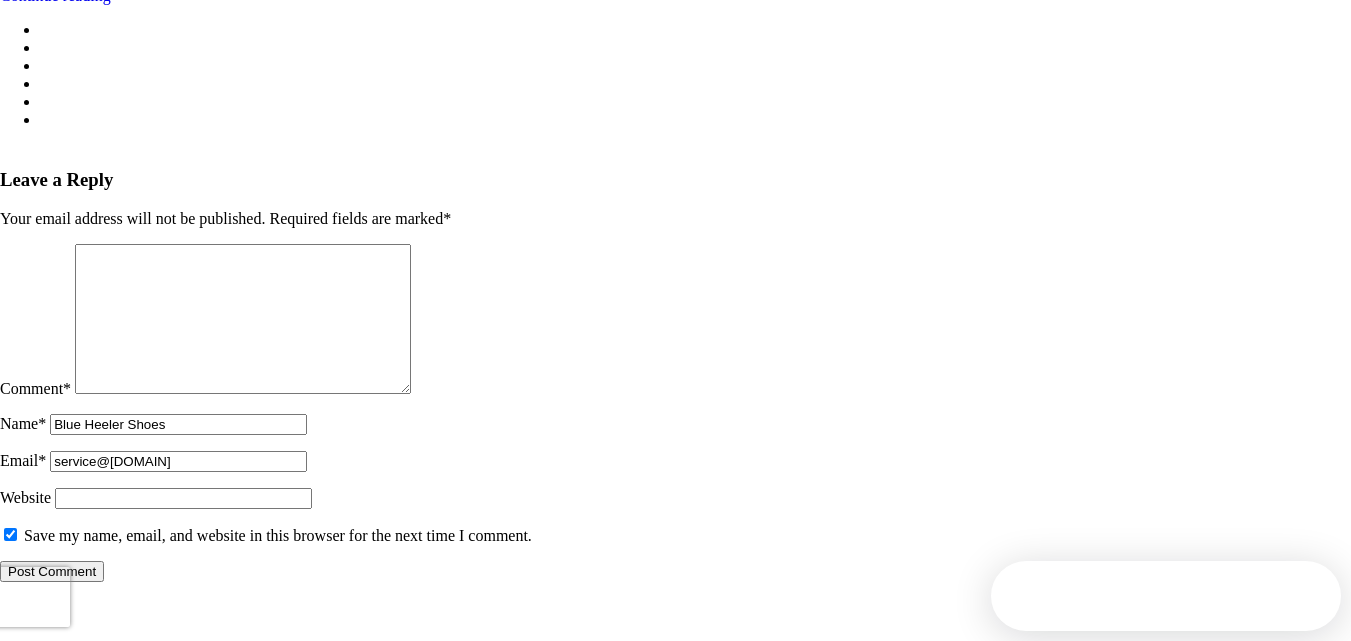 click on "Your email address will not be published. Required fields are marked * Comment * Name Blue Heeler Shoes Email * [EMAIL] Website Save my name, email, and website in this browser for the next time I comment. Post Comment" at bounding box center [675, 396] 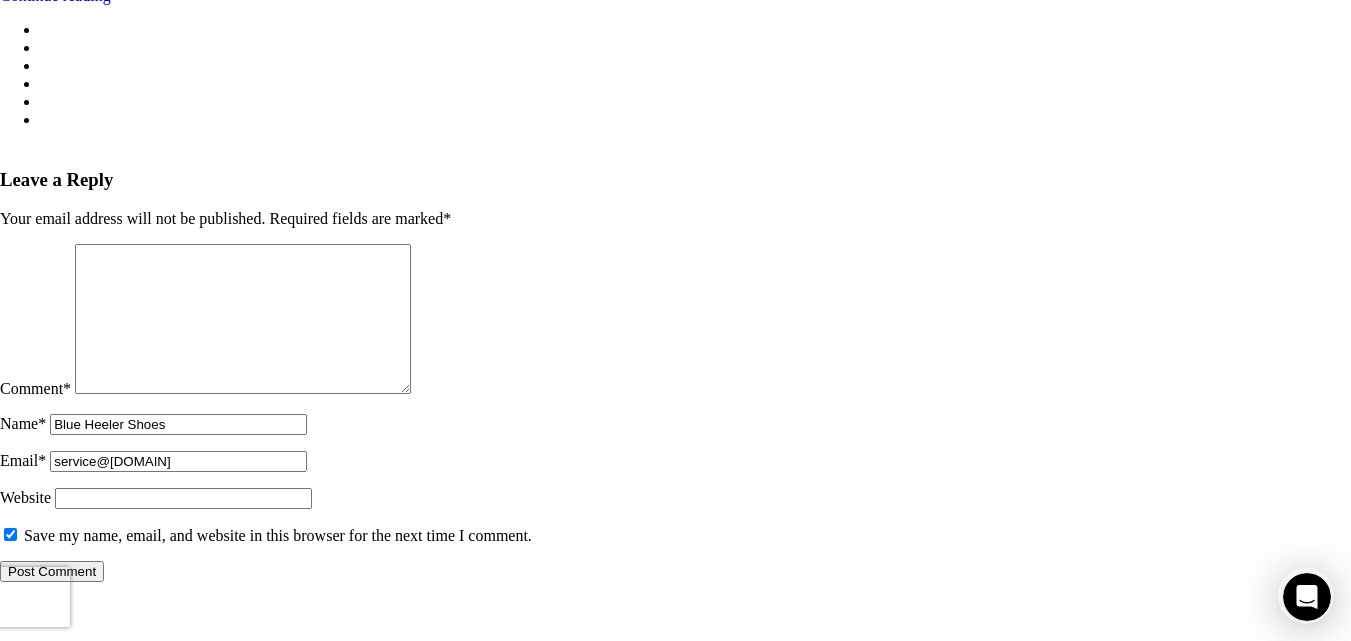 scroll, scrollTop: 0, scrollLeft: 0, axis: both 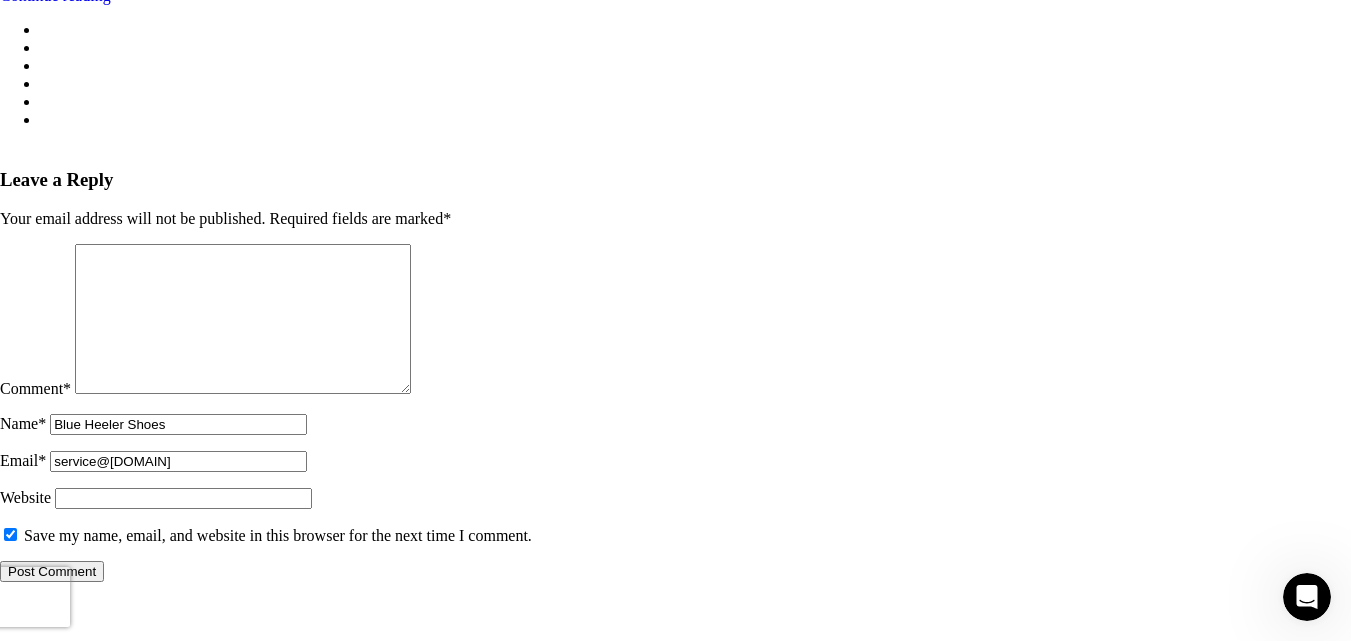 click on "Website" at bounding box center [183, 498] 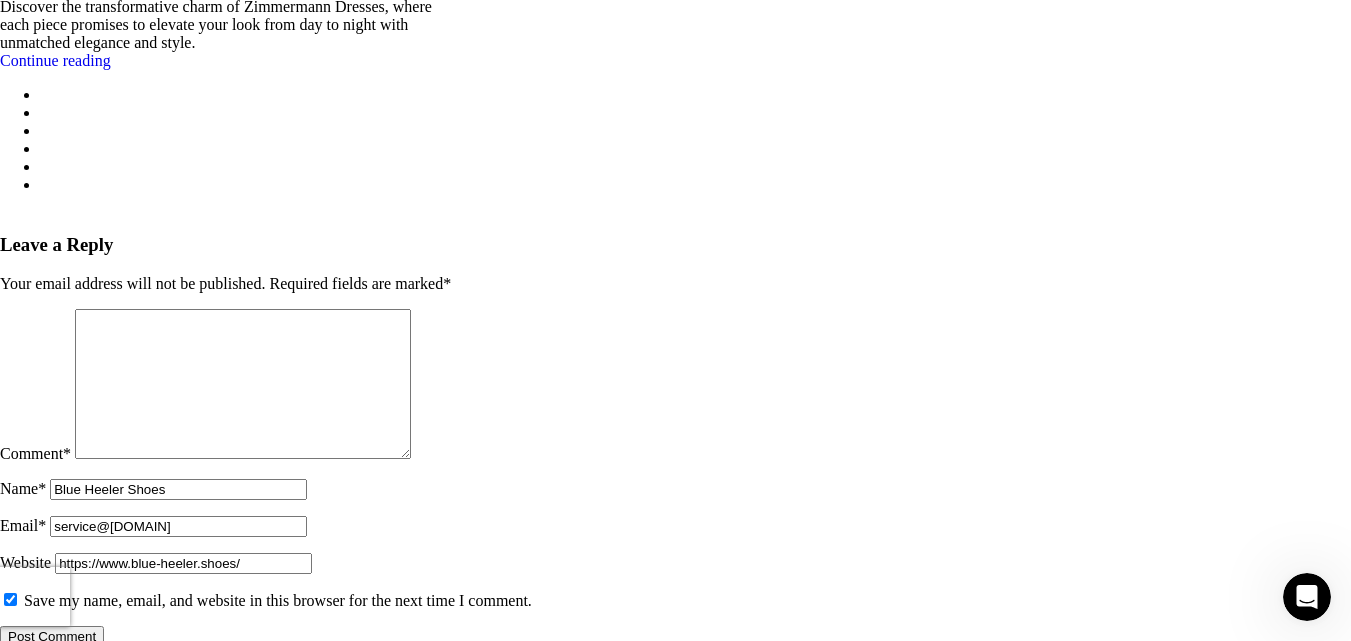 scroll, scrollTop: 11815, scrollLeft: 0, axis: vertical 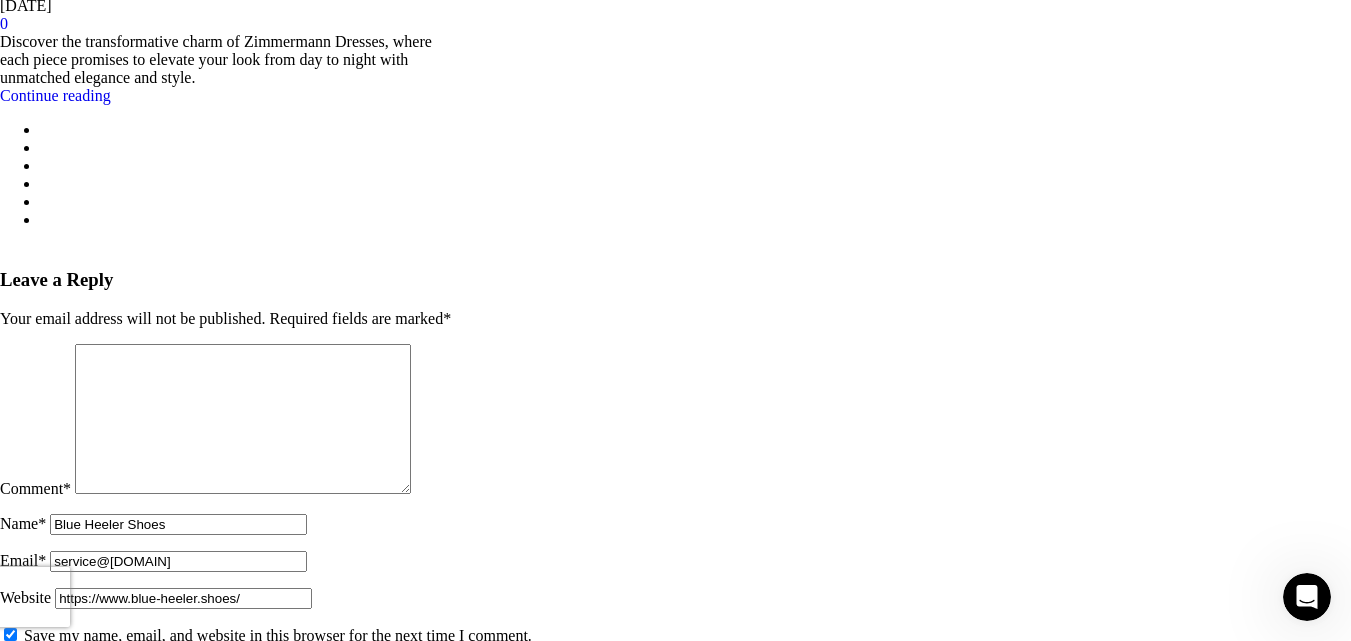 type on "https://www.blue-heeler.shoes/" 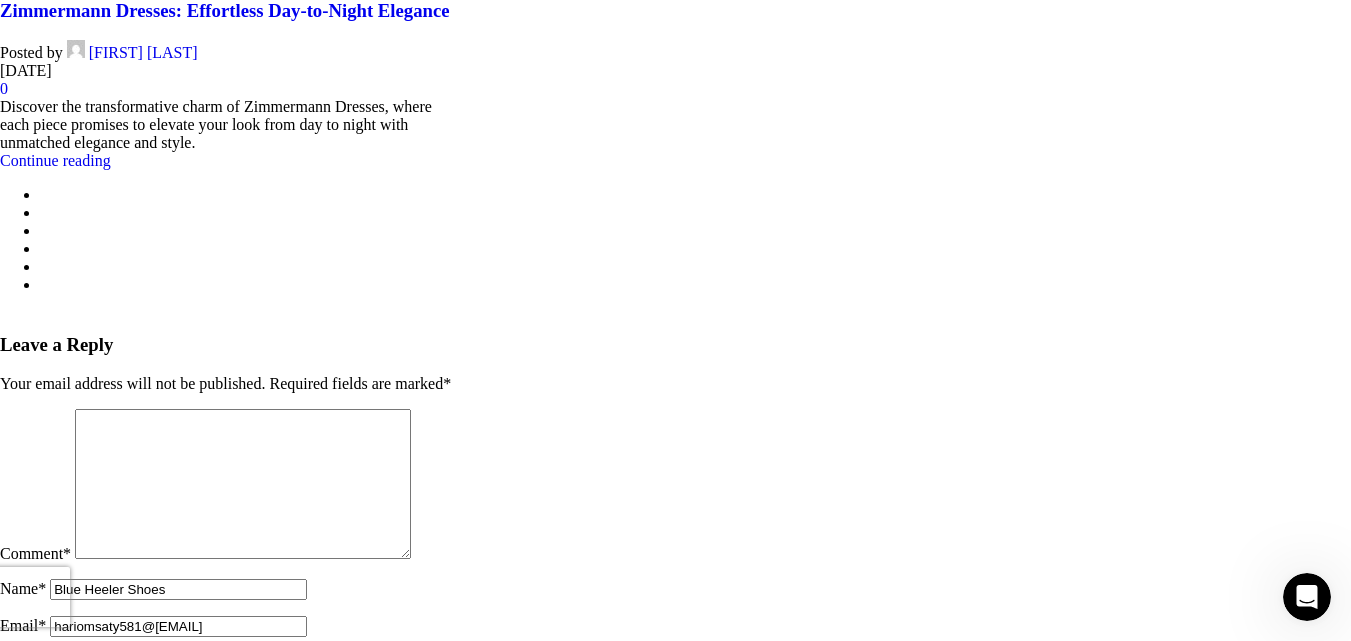 scroll, scrollTop: 11715, scrollLeft: 0, axis: vertical 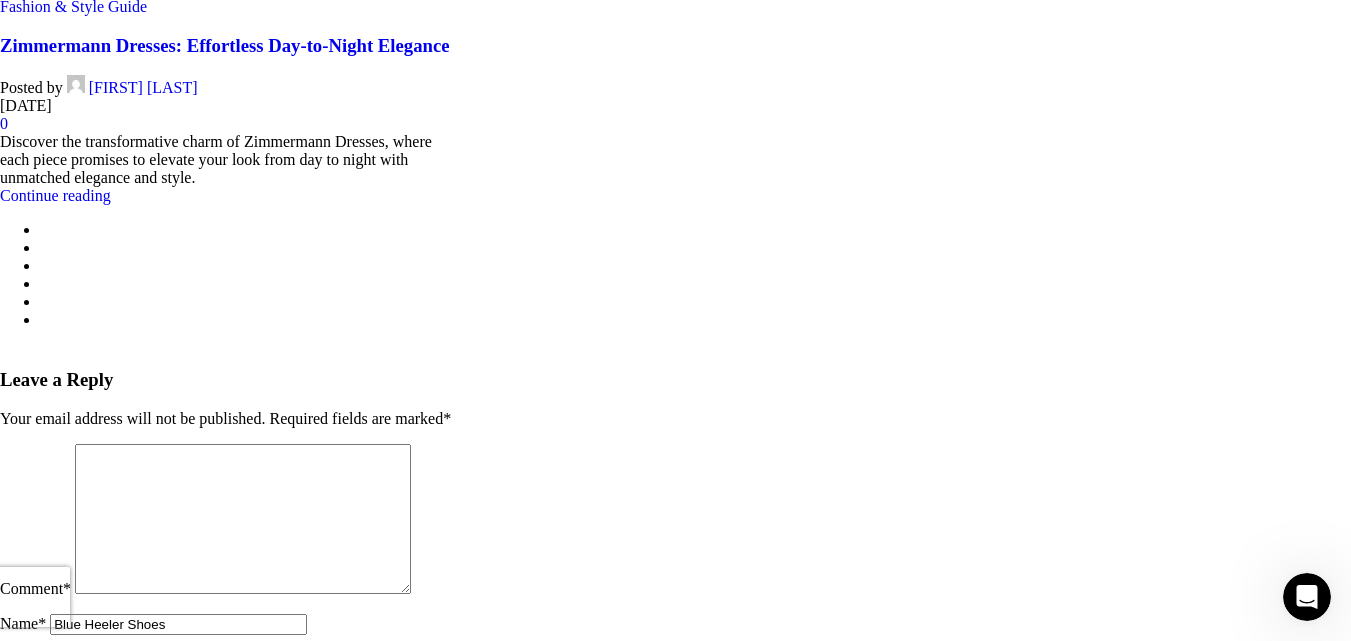click on "Comment  *" at bounding box center (243, 519) 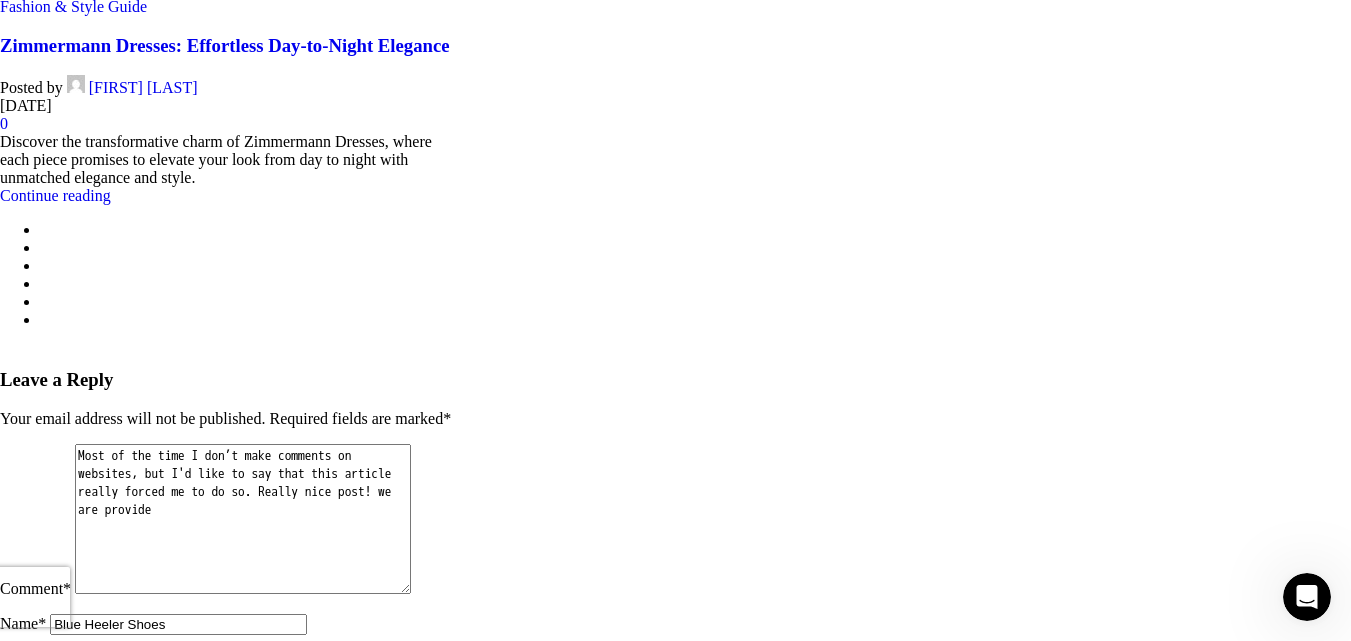 paste on "<a href="https://www.blue-heeler.shoes/">Chelsea boots</a>" 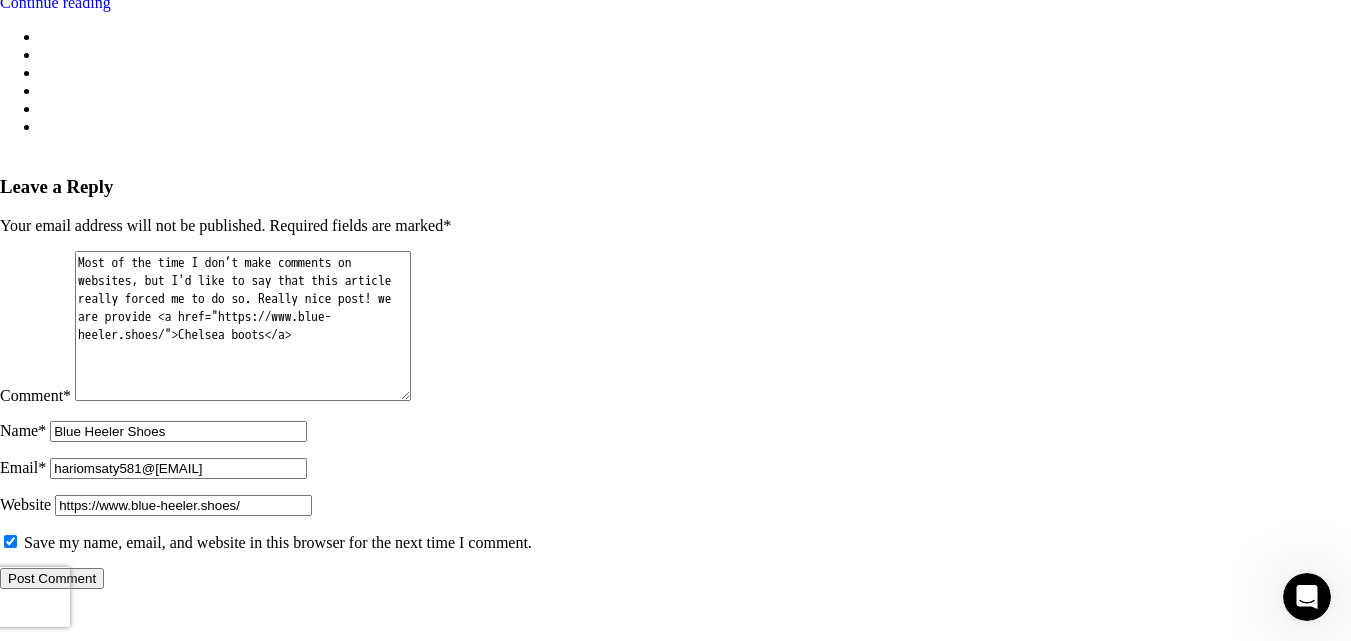 scroll, scrollTop: 12115, scrollLeft: 0, axis: vertical 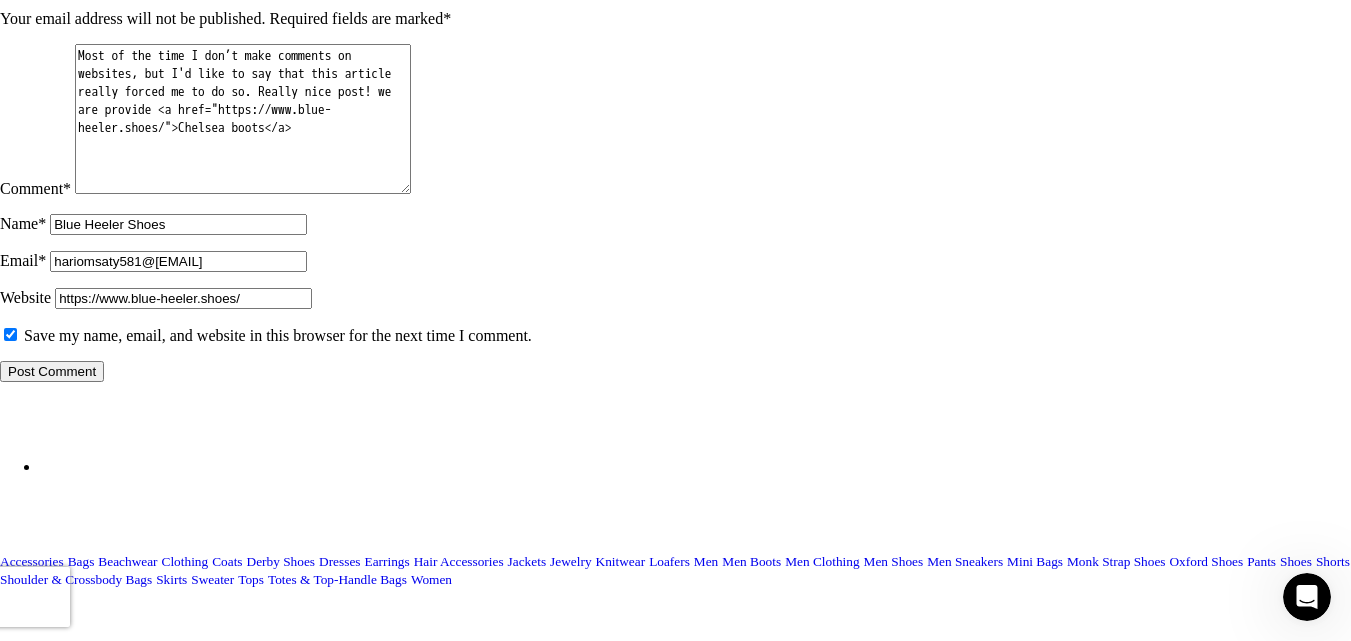 type on "Most of the time I don’t make comments on websites, but I'd like to say that this article really forced me to do so. Really nice post! we are provide <a href="https://www.blue-heeler.shoes/">Chelsea boots</a>" 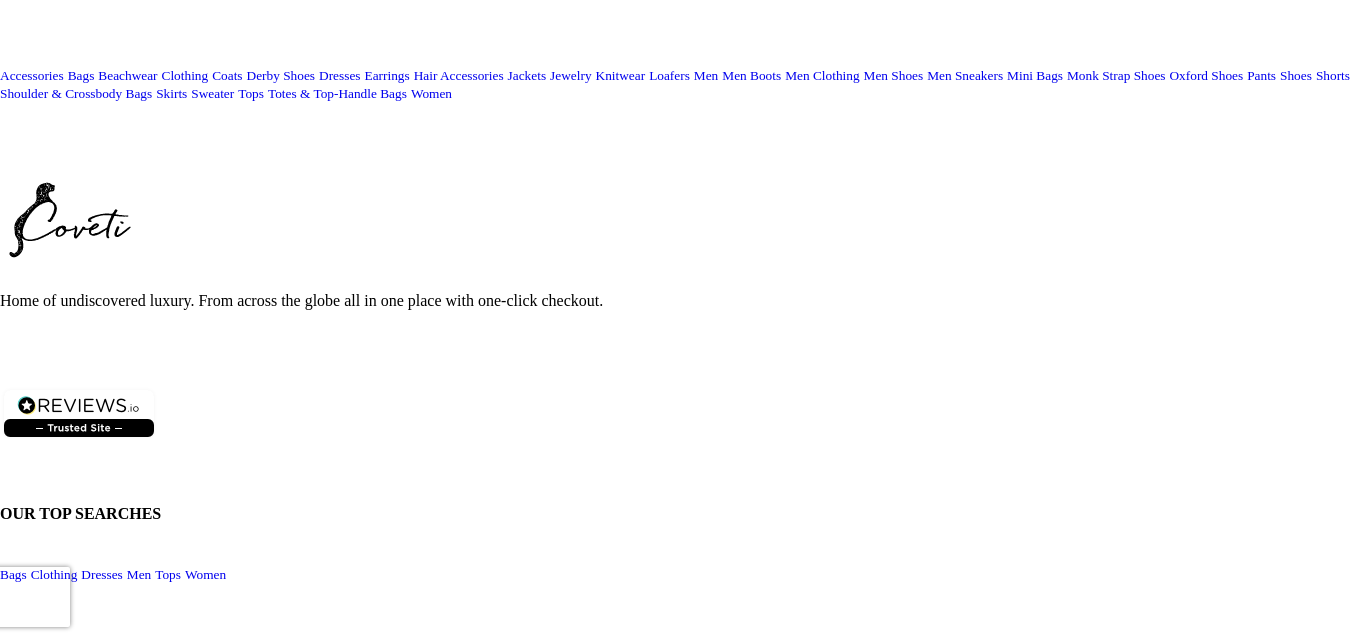 scroll, scrollTop: 11915, scrollLeft: 0, axis: vertical 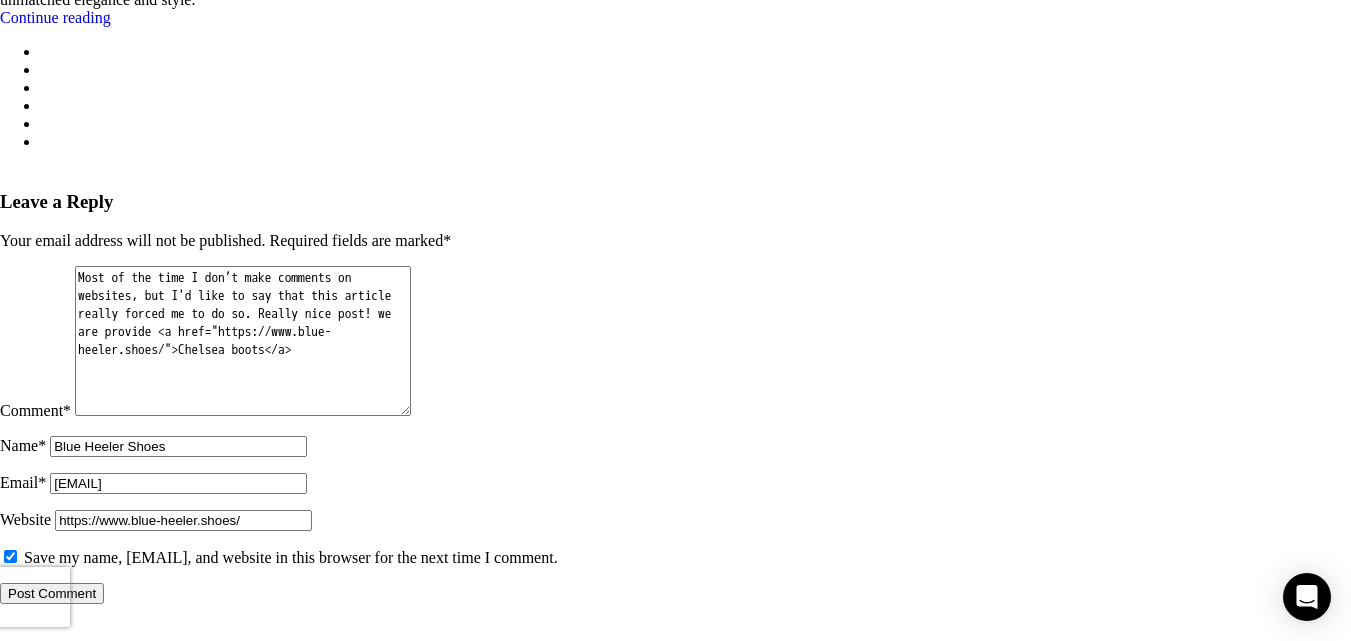click on "Post Comment" at bounding box center [52, 593] 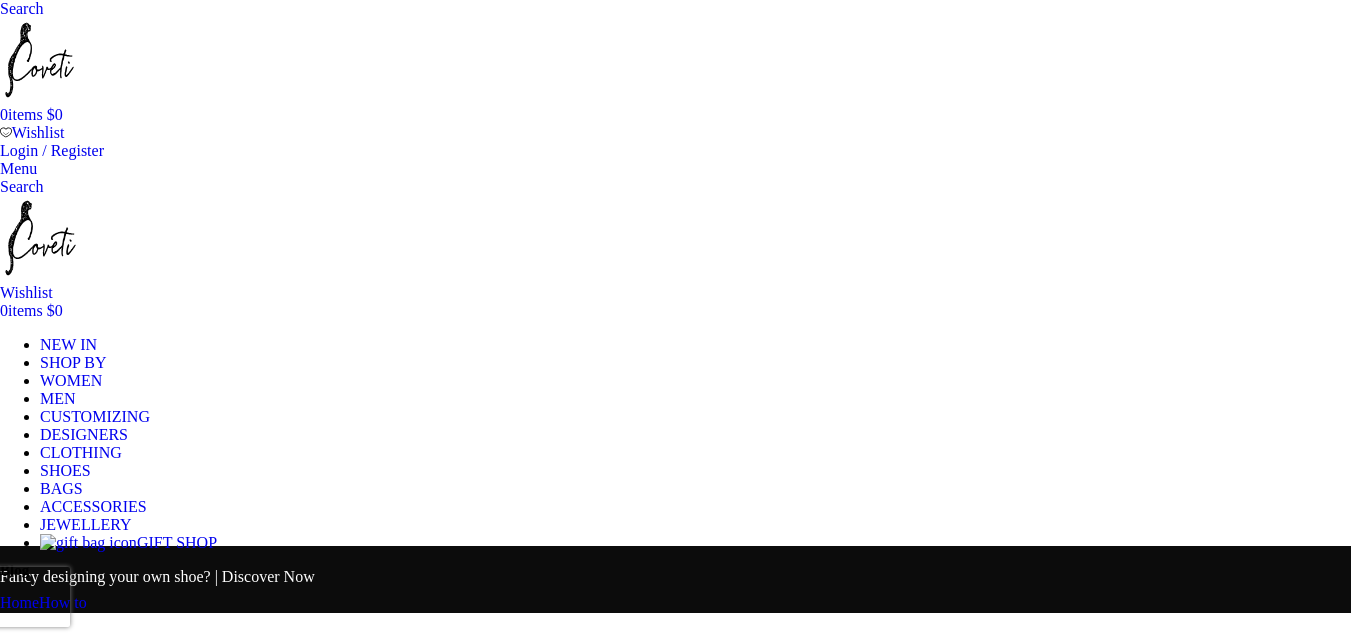 scroll, scrollTop: 0, scrollLeft: 0, axis: both 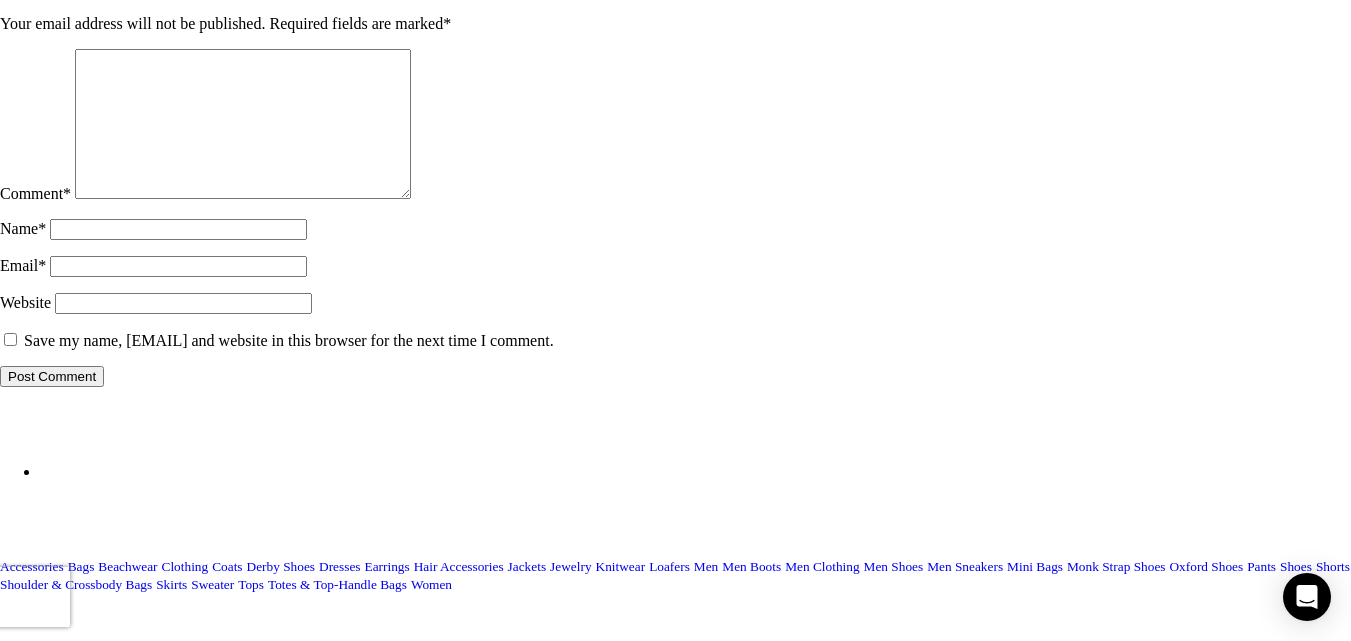 click on "Save my name, [EMAIL] and website in this browser for the next time I comment." at bounding box center [10, 339] 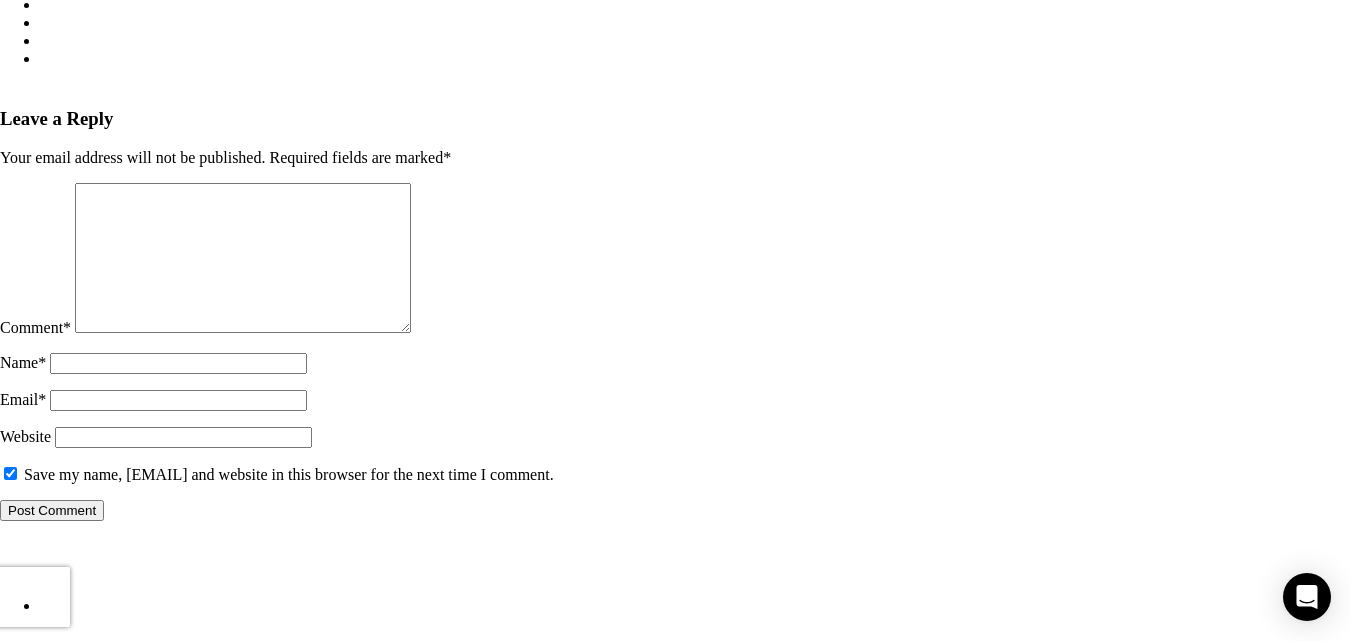 scroll, scrollTop: 12304, scrollLeft: 0, axis: vertical 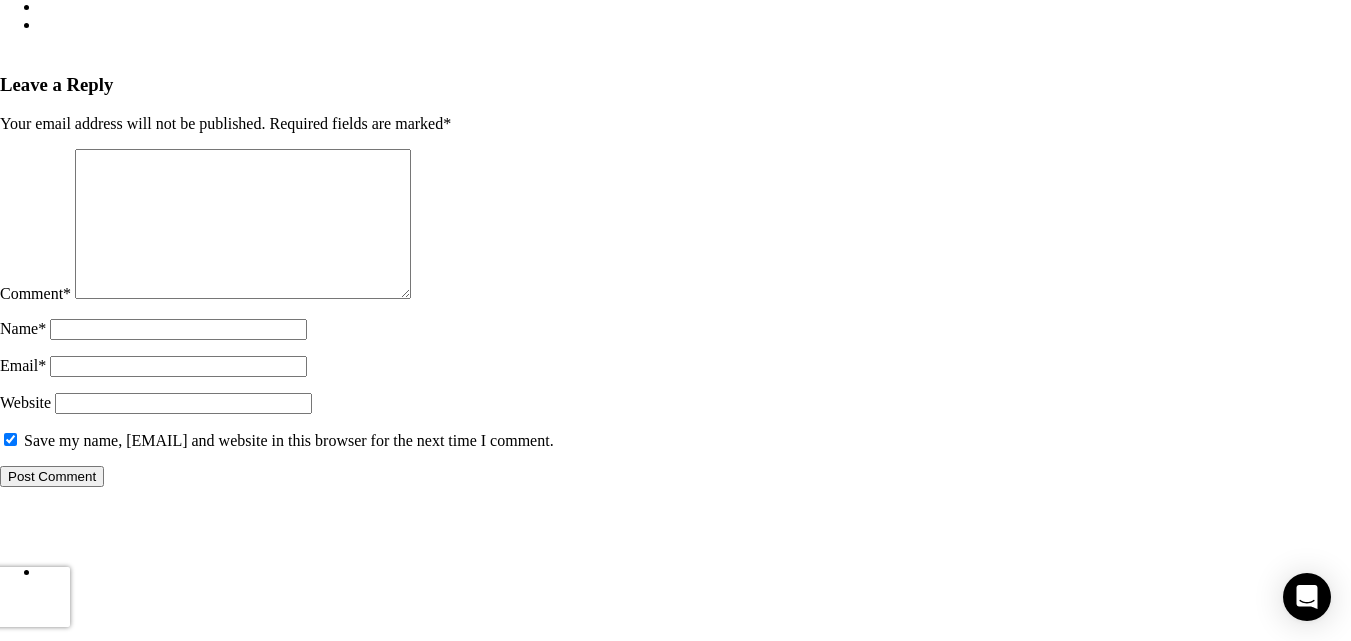 click on "Name  *" at bounding box center [178, 329] 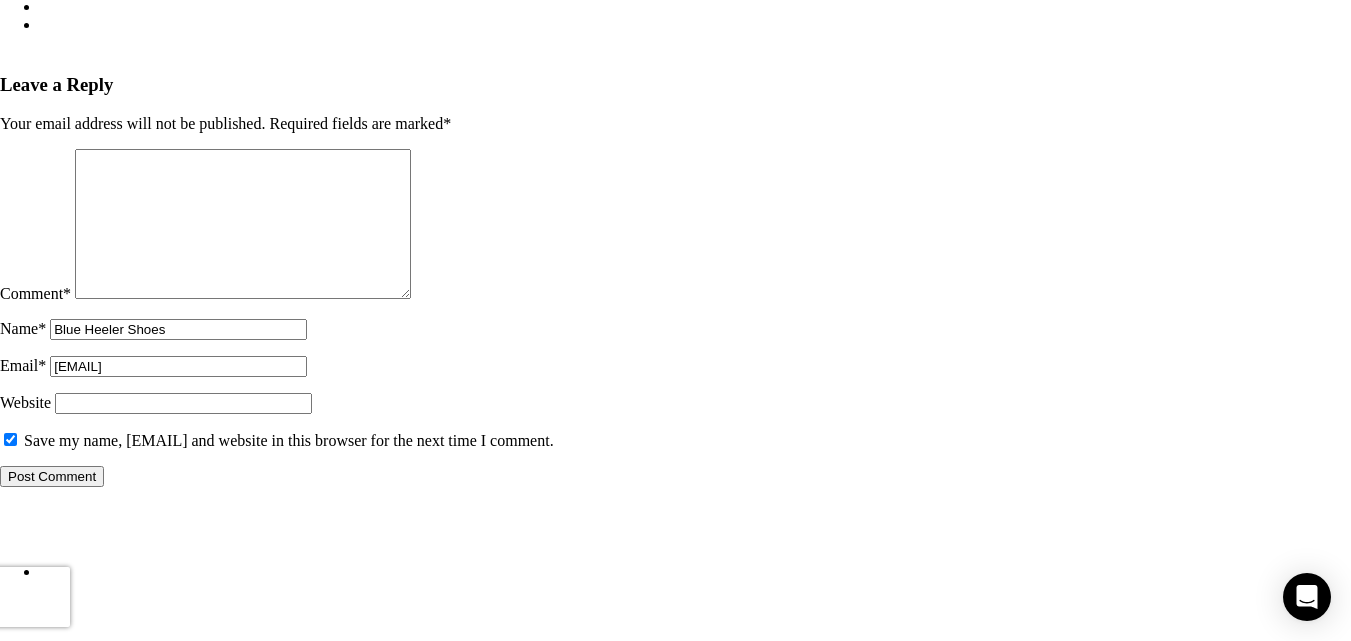 click on "service@blue-heeler.shoes" at bounding box center [178, 366] 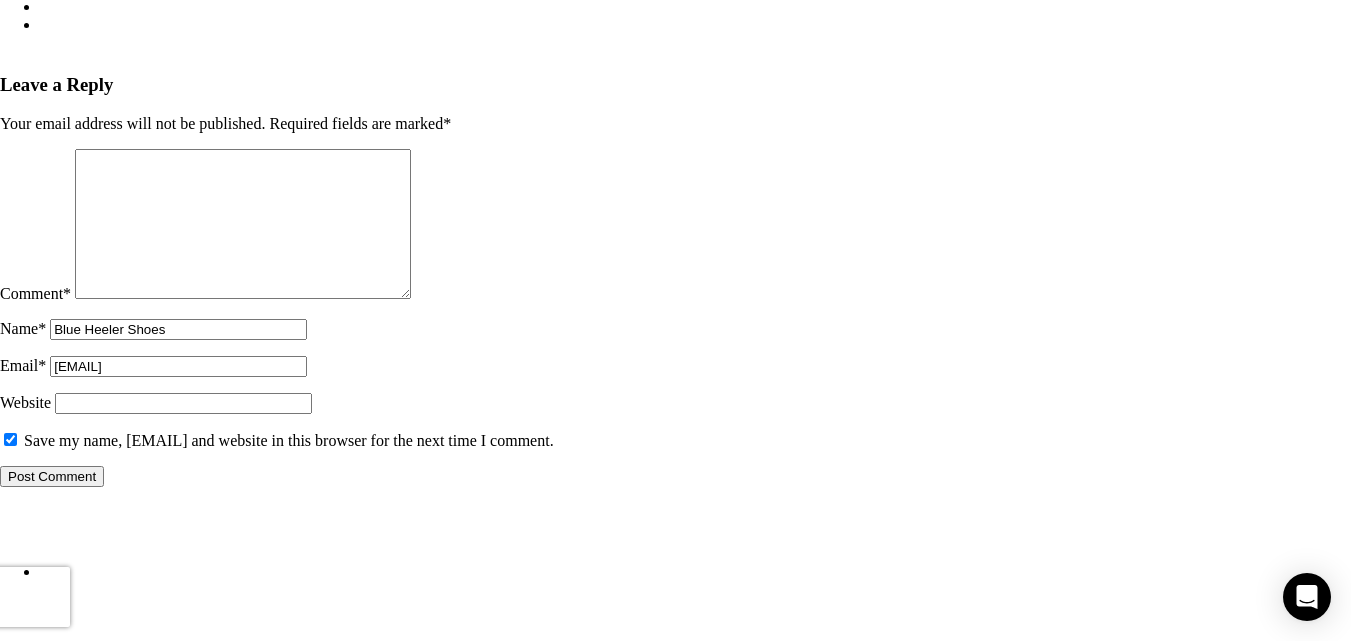 type on "[EMAIL]" 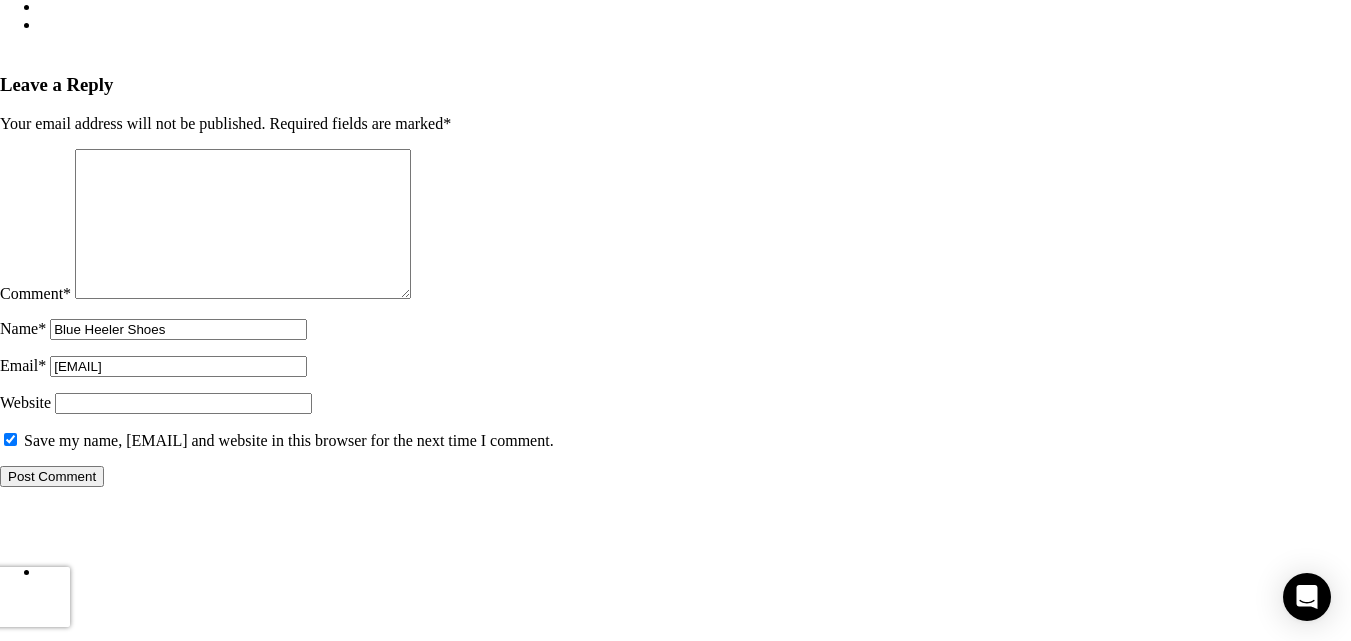 click on "Website" at bounding box center [183, 403] 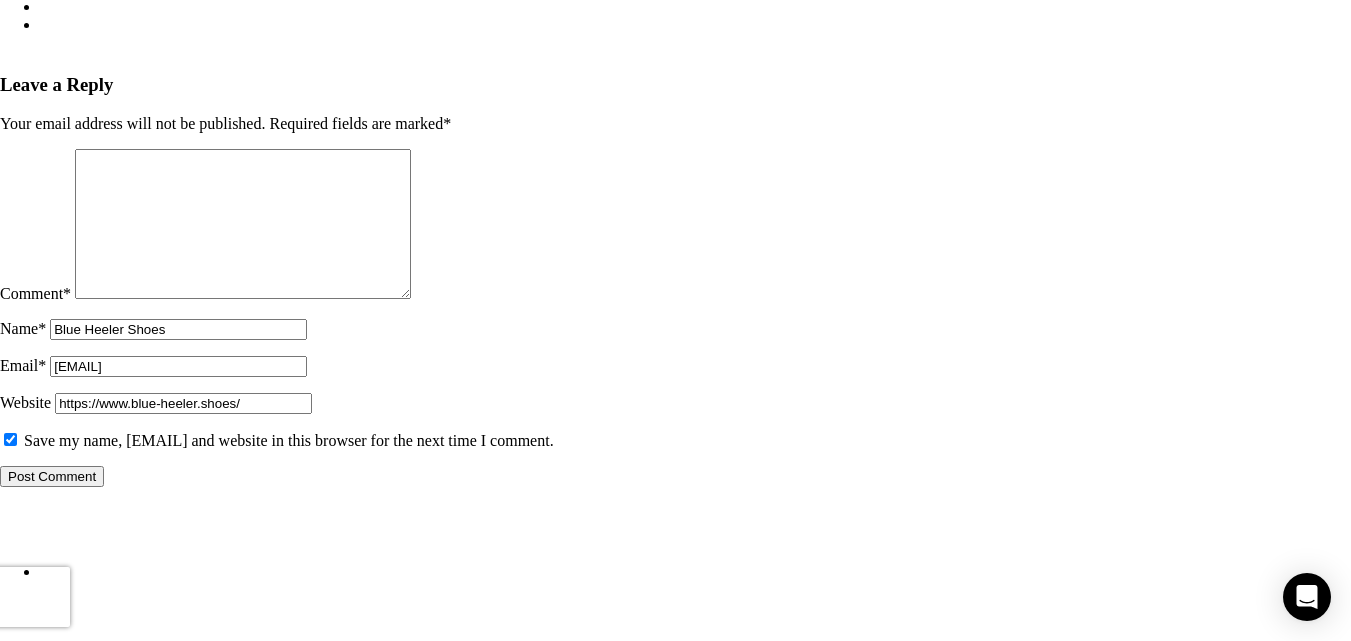 type on "https://www.blue-heeler.shoes/" 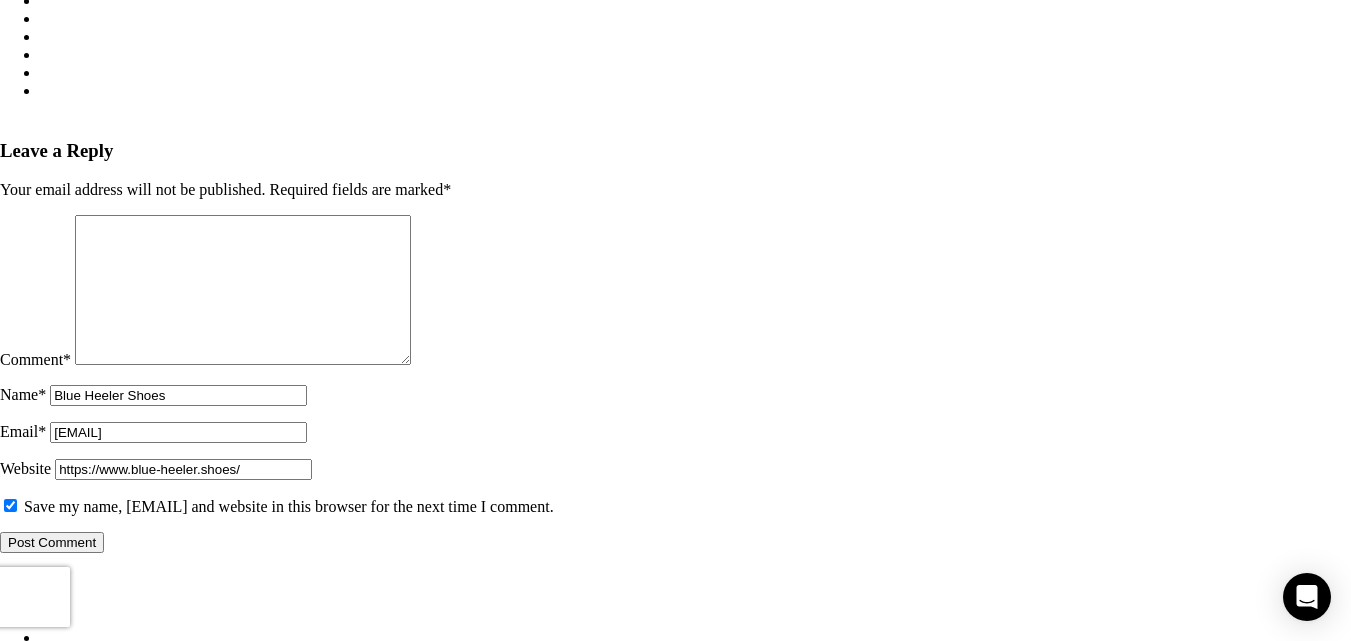 scroll, scrollTop: 12204, scrollLeft: 0, axis: vertical 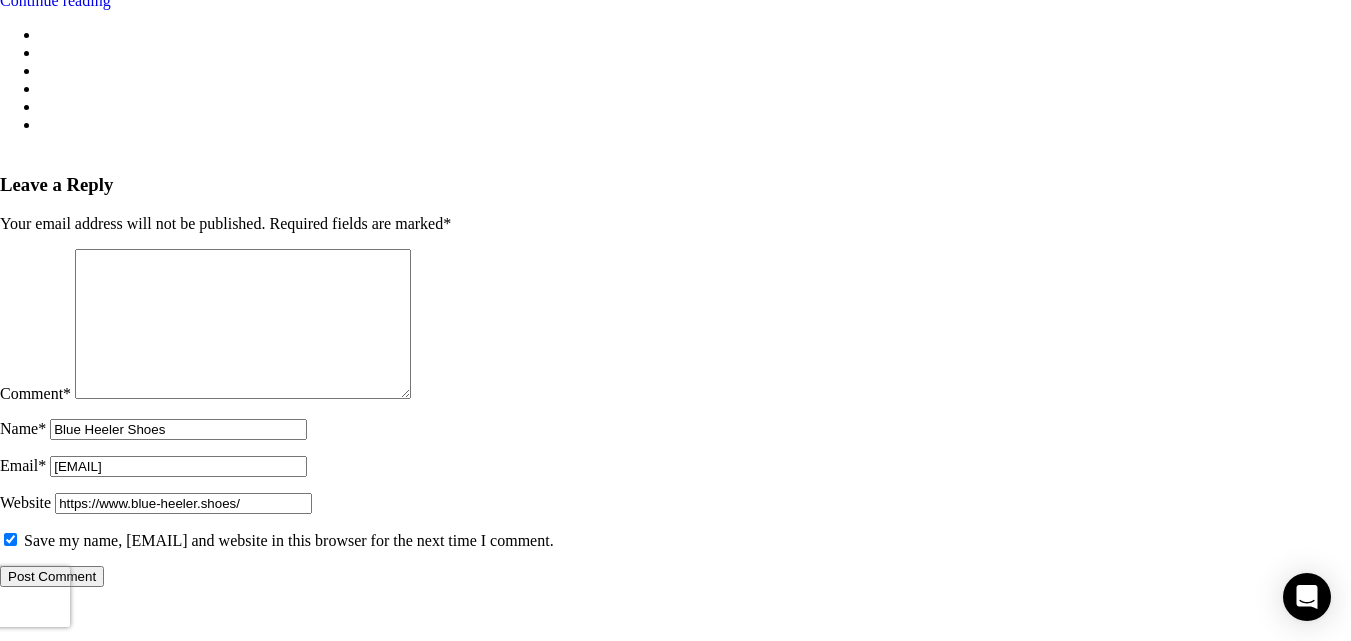 click on "Comment  *" at bounding box center (243, 324) 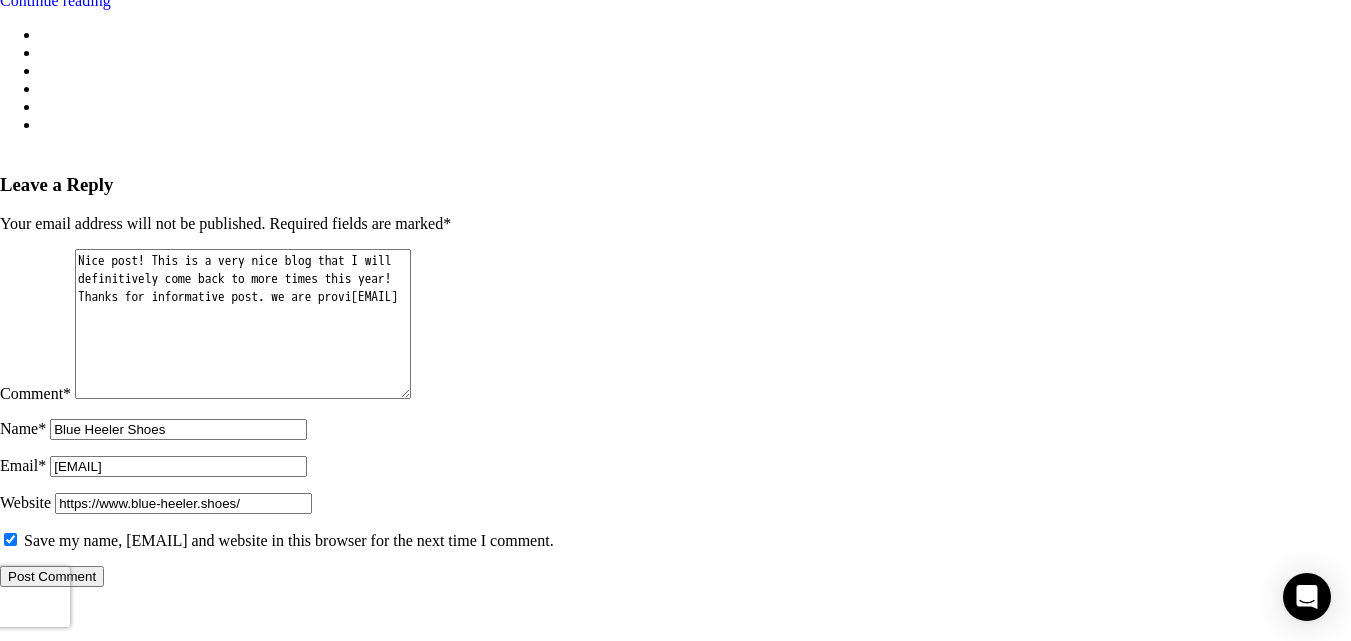 paste on "<a href="https://www.blue-heeler.shoes/">Chelsea boots</a>" 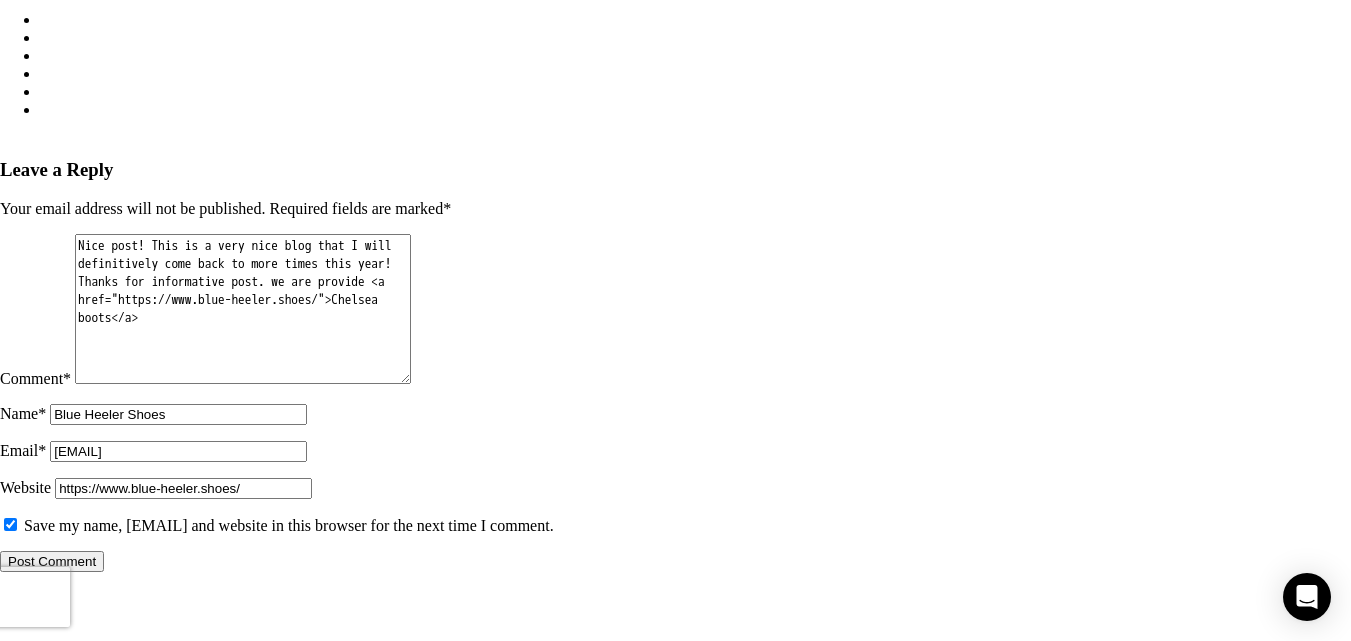 scroll, scrollTop: 12204, scrollLeft: 0, axis: vertical 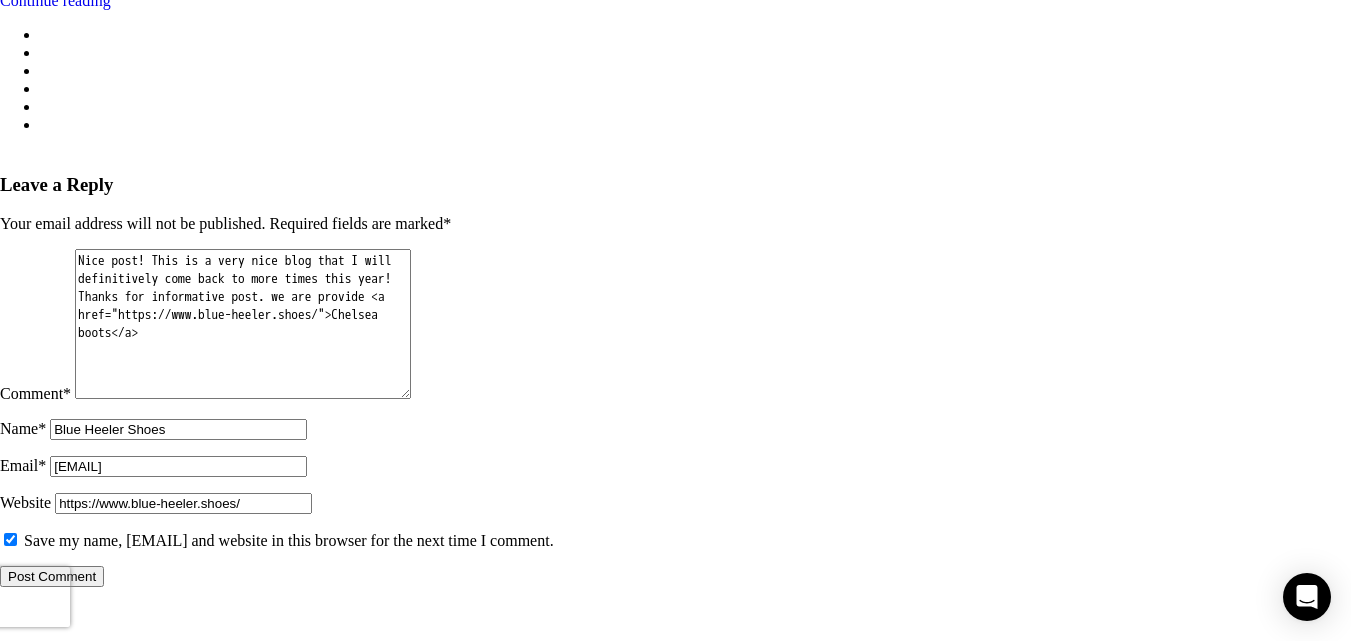 type on "Nice post! This is a very nice blog that I will definitively come back to more times this year! Thanks for informative post. we are provide <a href="https://www.blue-heeler.shoes/">Chelsea boots</a>" 